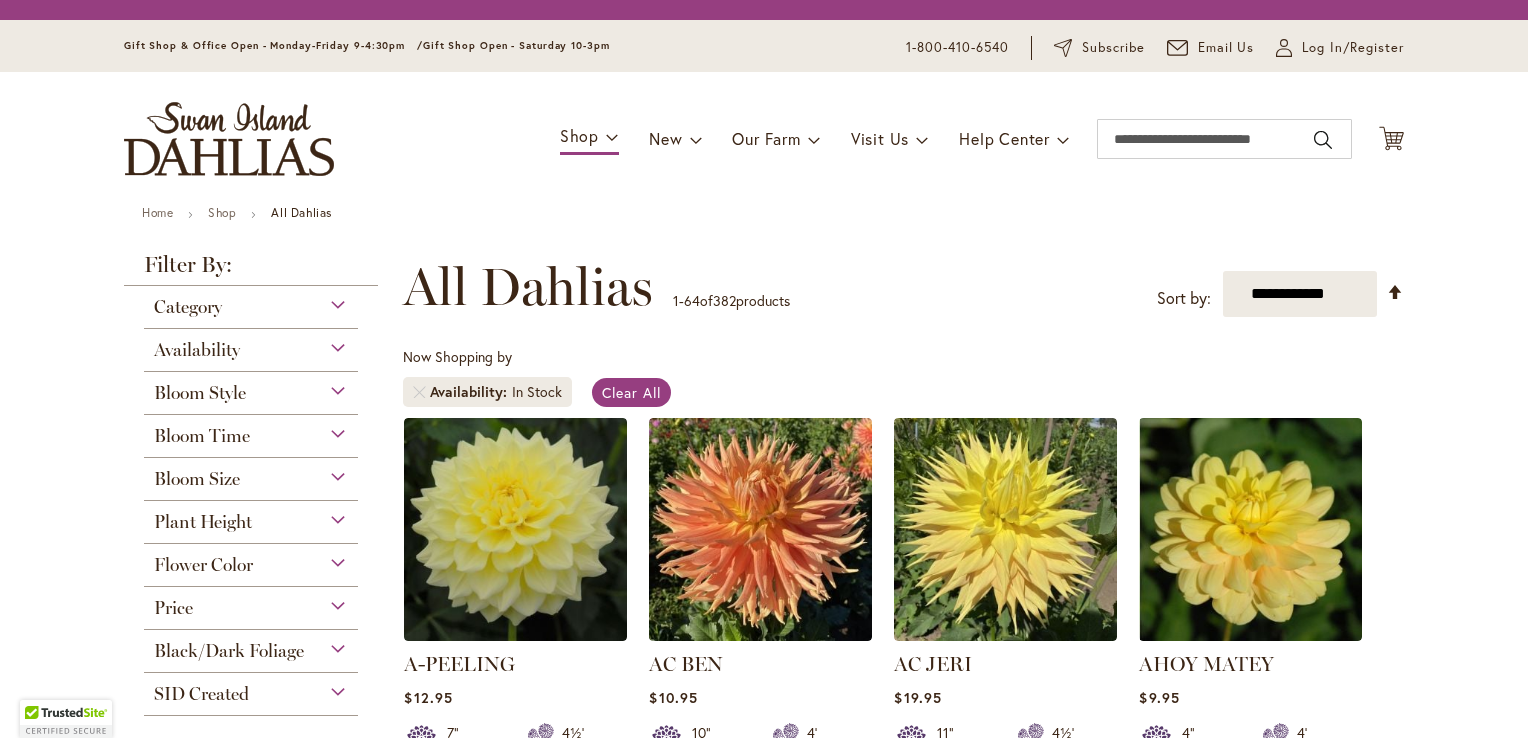 scroll, scrollTop: 0, scrollLeft: 0, axis: both 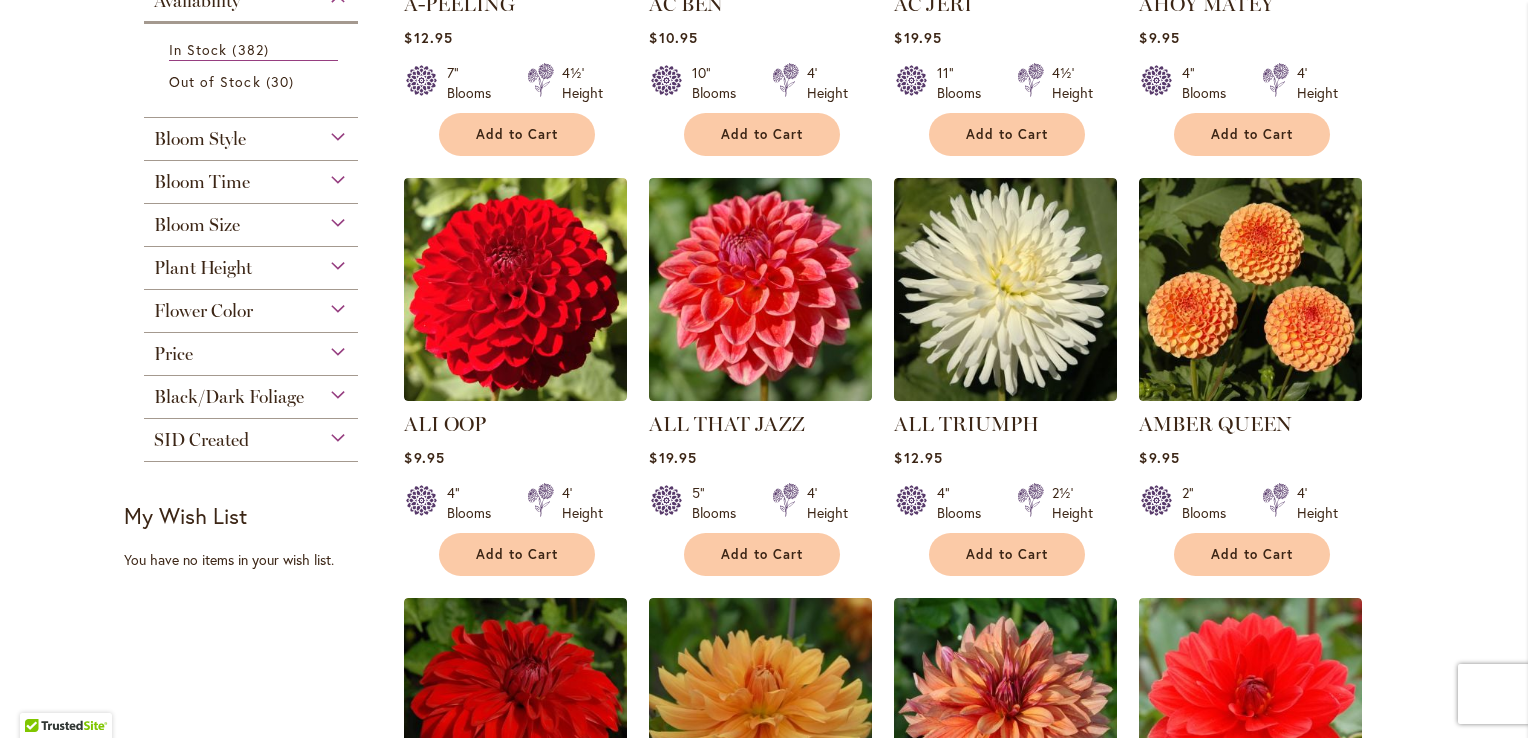 type on "**********" 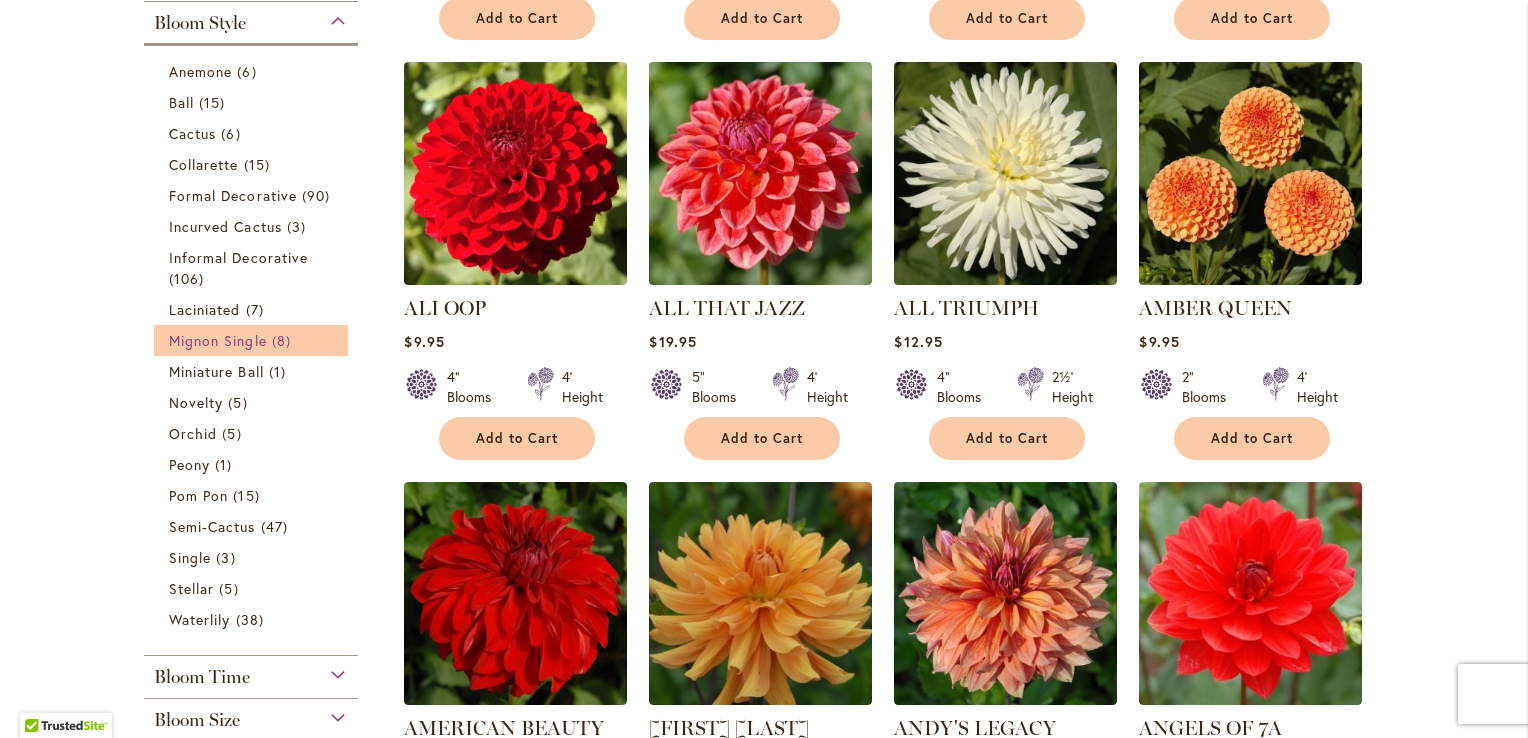 click on "Mignon Single" at bounding box center [218, 340] 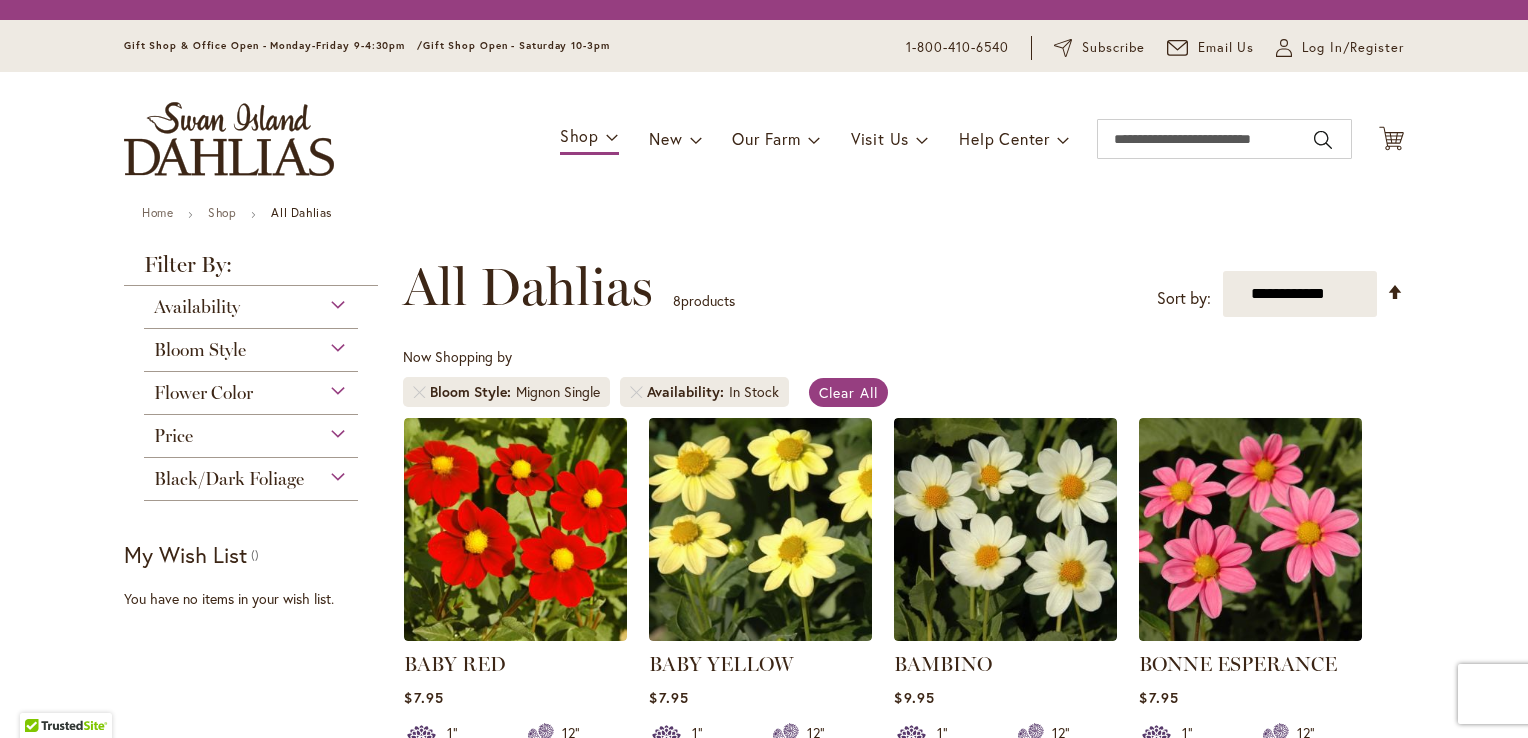 scroll, scrollTop: 0, scrollLeft: 0, axis: both 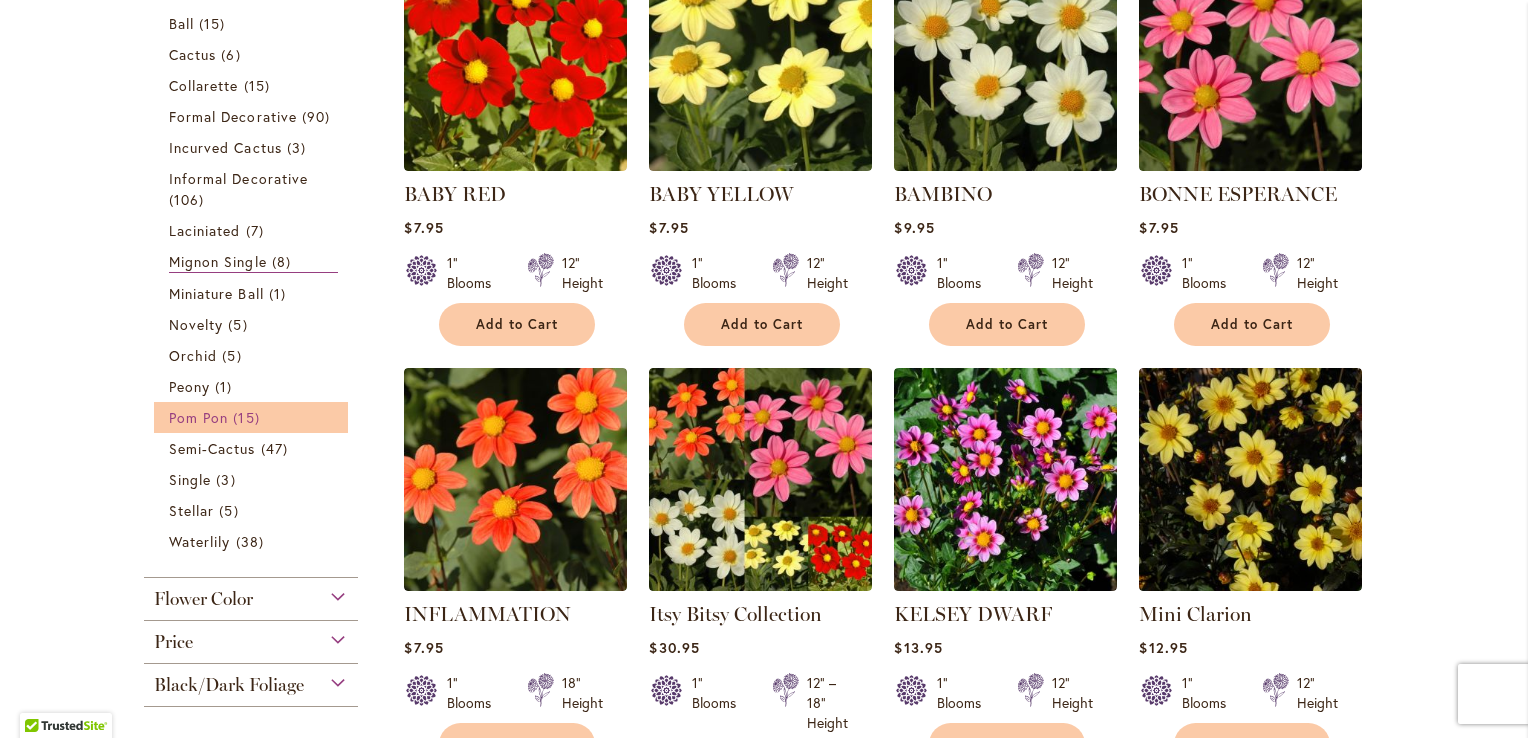 type on "**********" 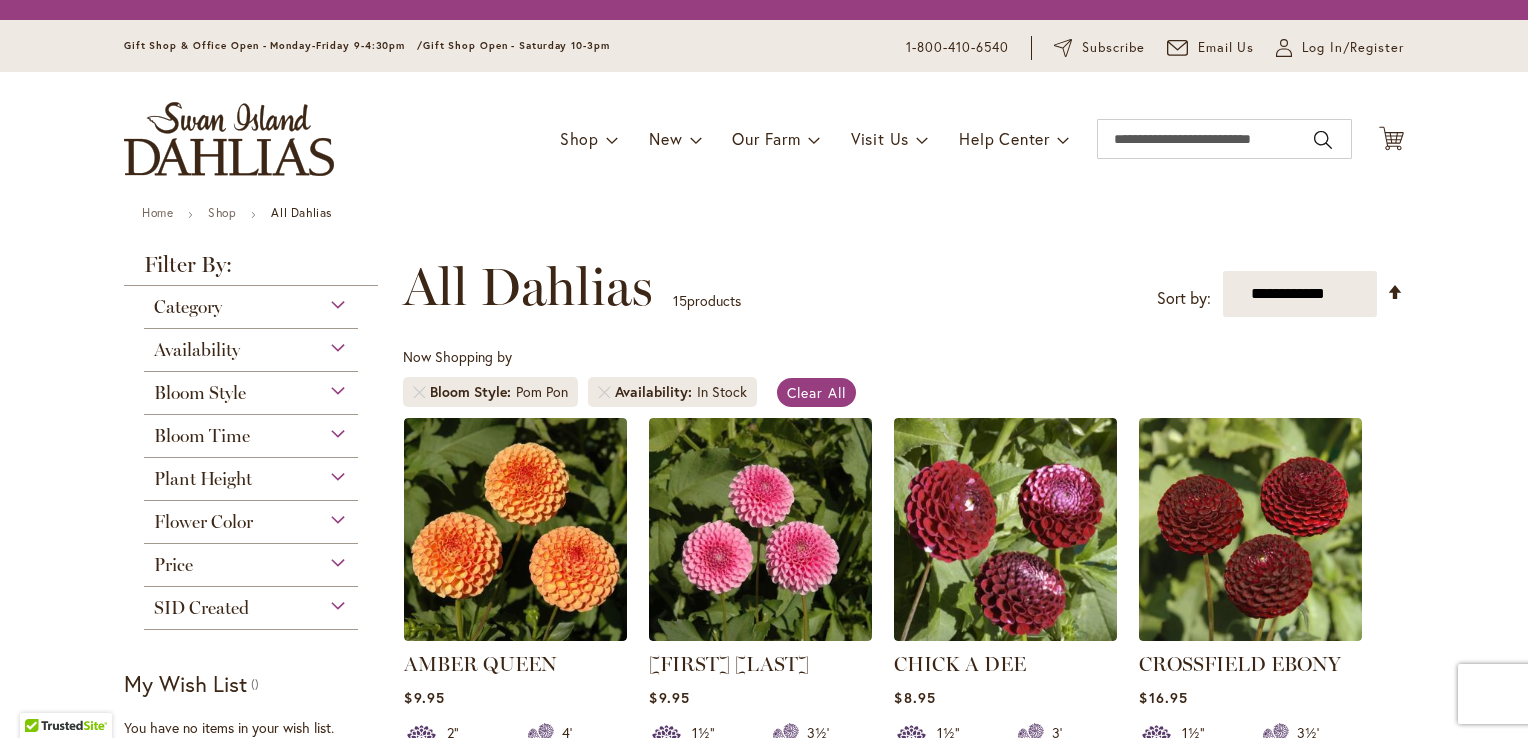 scroll, scrollTop: 0, scrollLeft: 0, axis: both 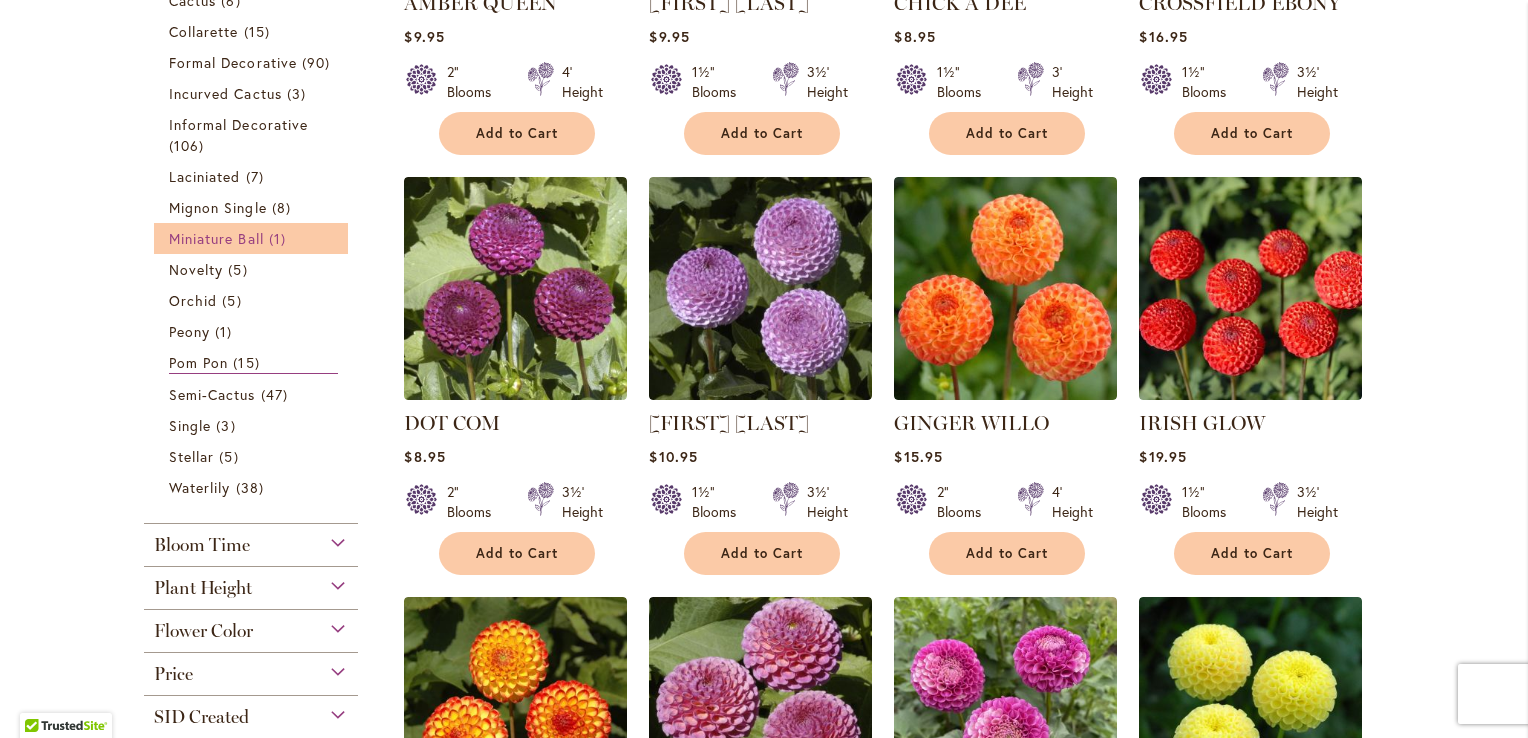 type on "**********" 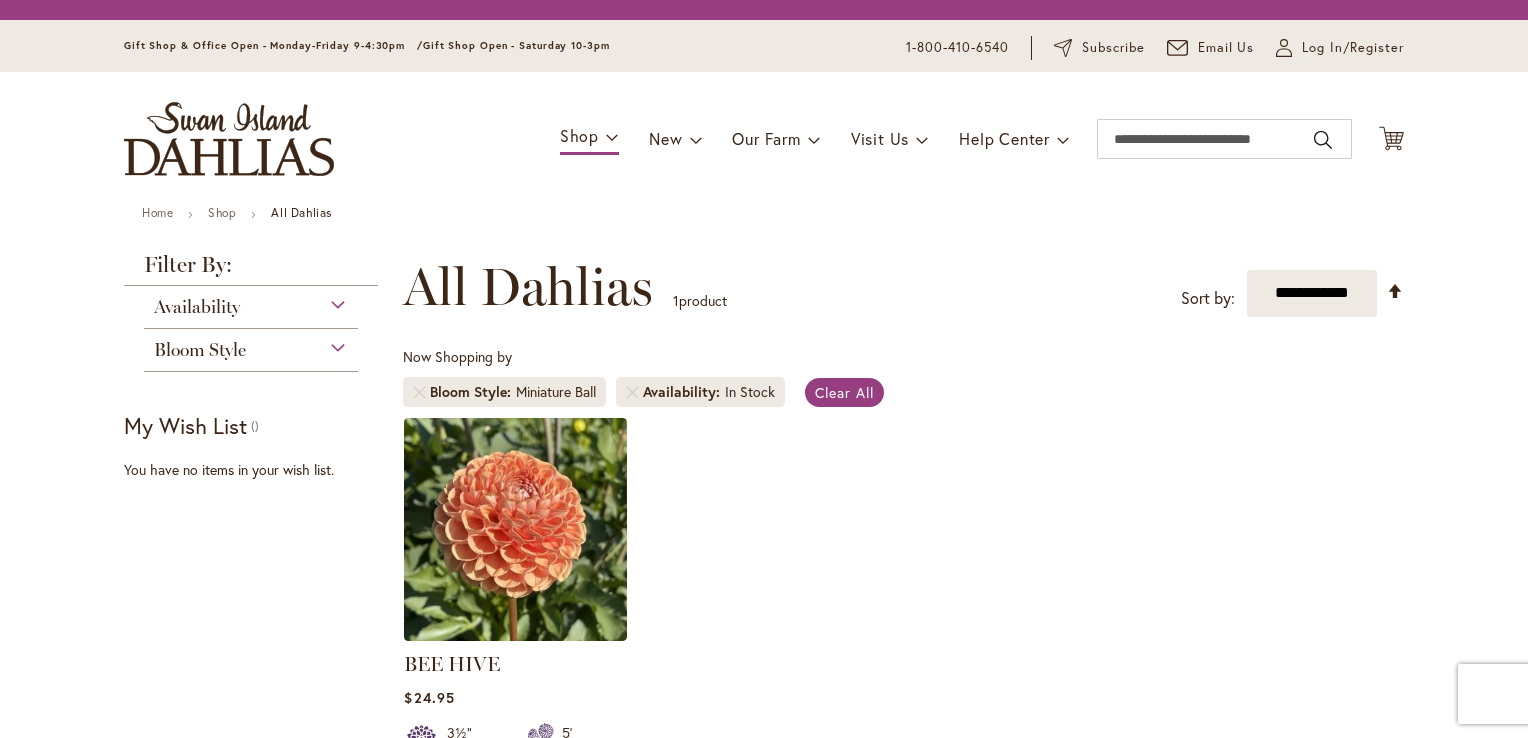scroll, scrollTop: 0, scrollLeft: 0, axis: both 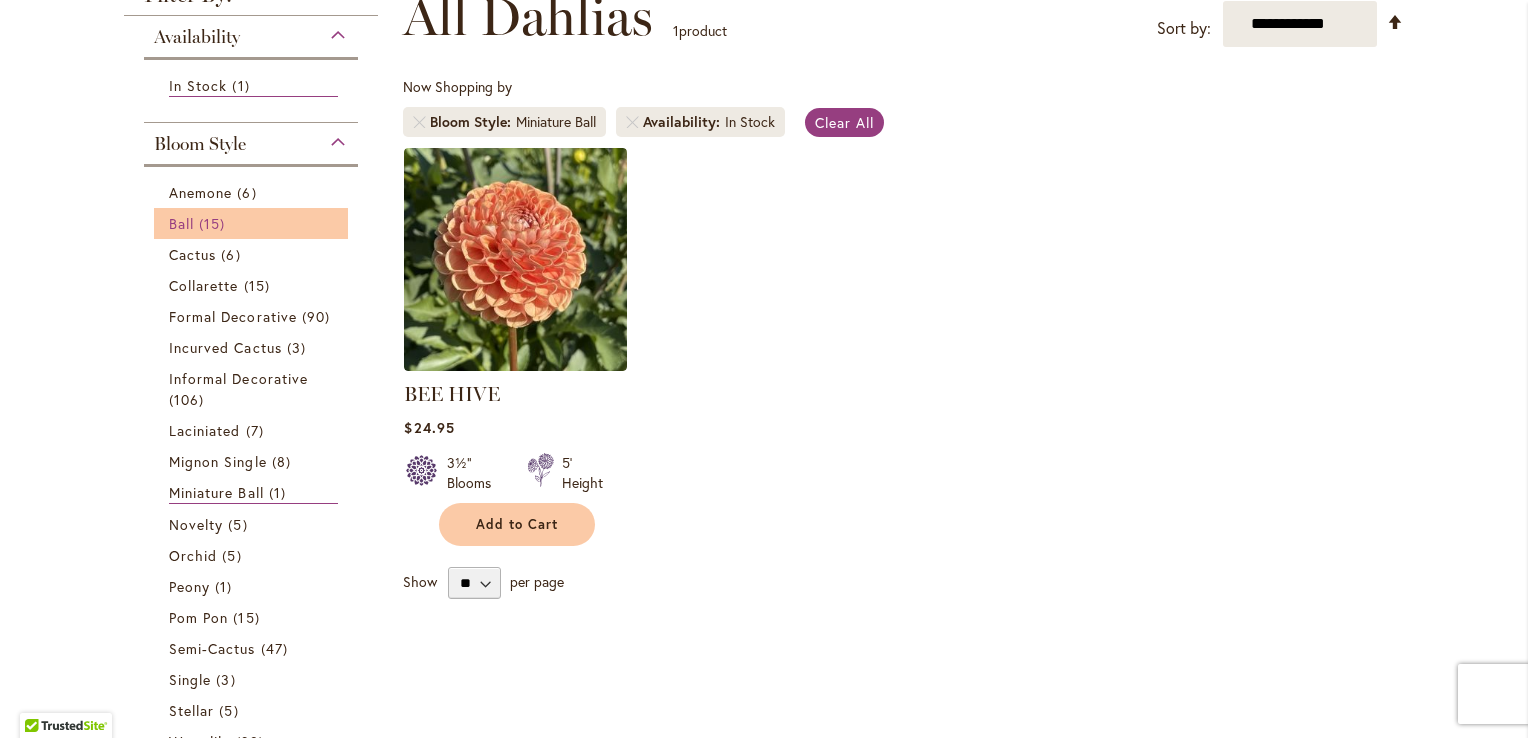 type on "**********" 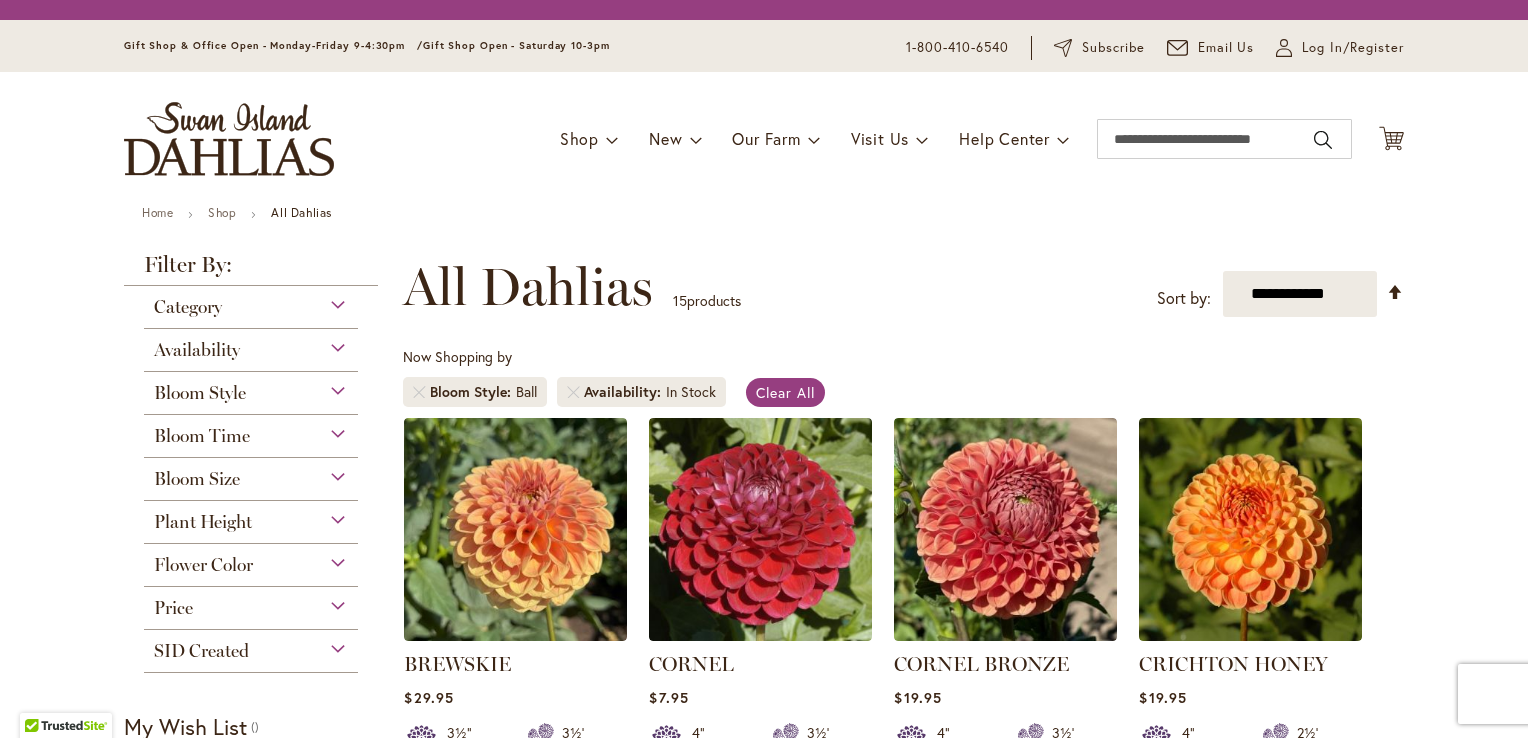 scroll, scrollTop: 0, scrollLeft: 0, axis: both 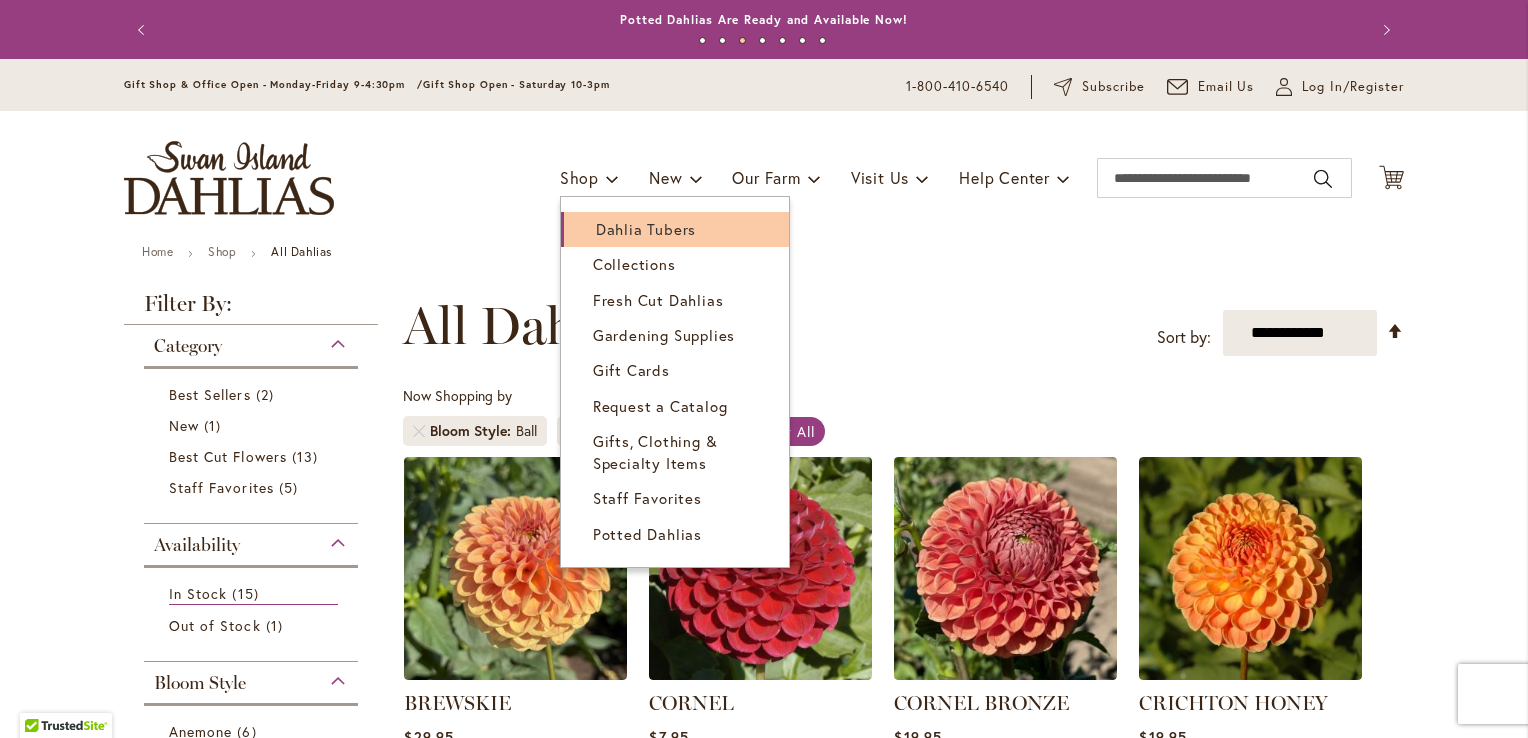 type on "**********" 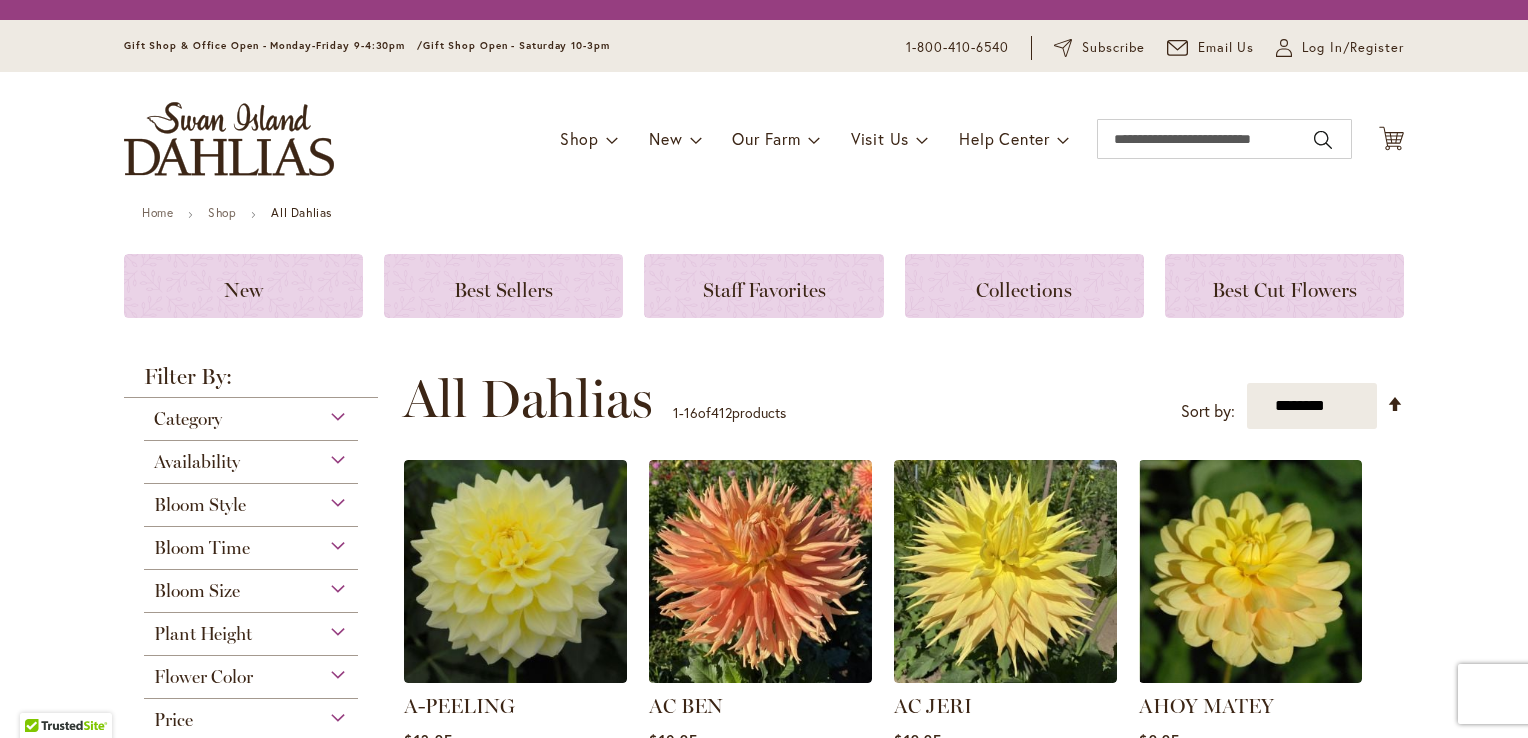 scroll, scrollTop: 0, scrollLeft: 0, axis: both 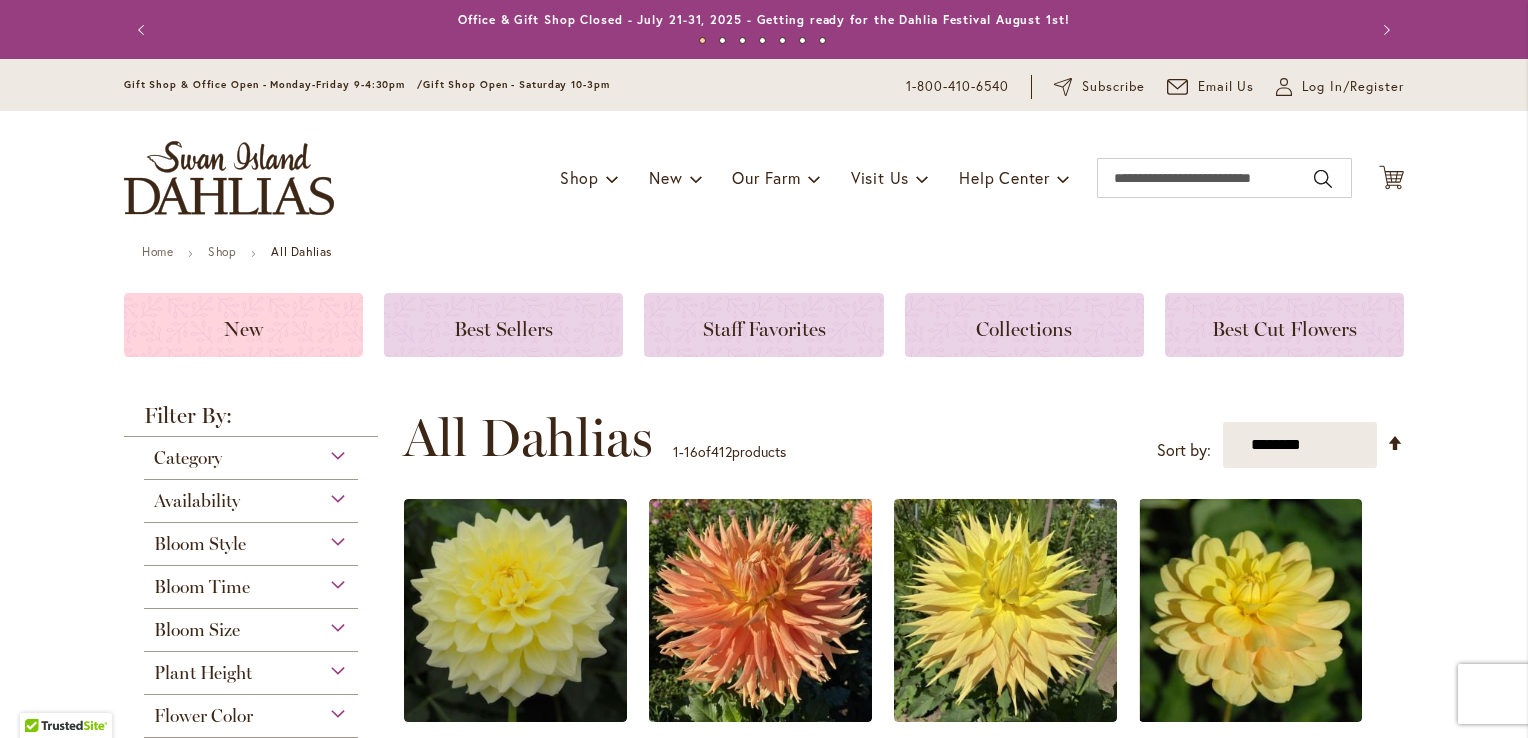 type on "**********" 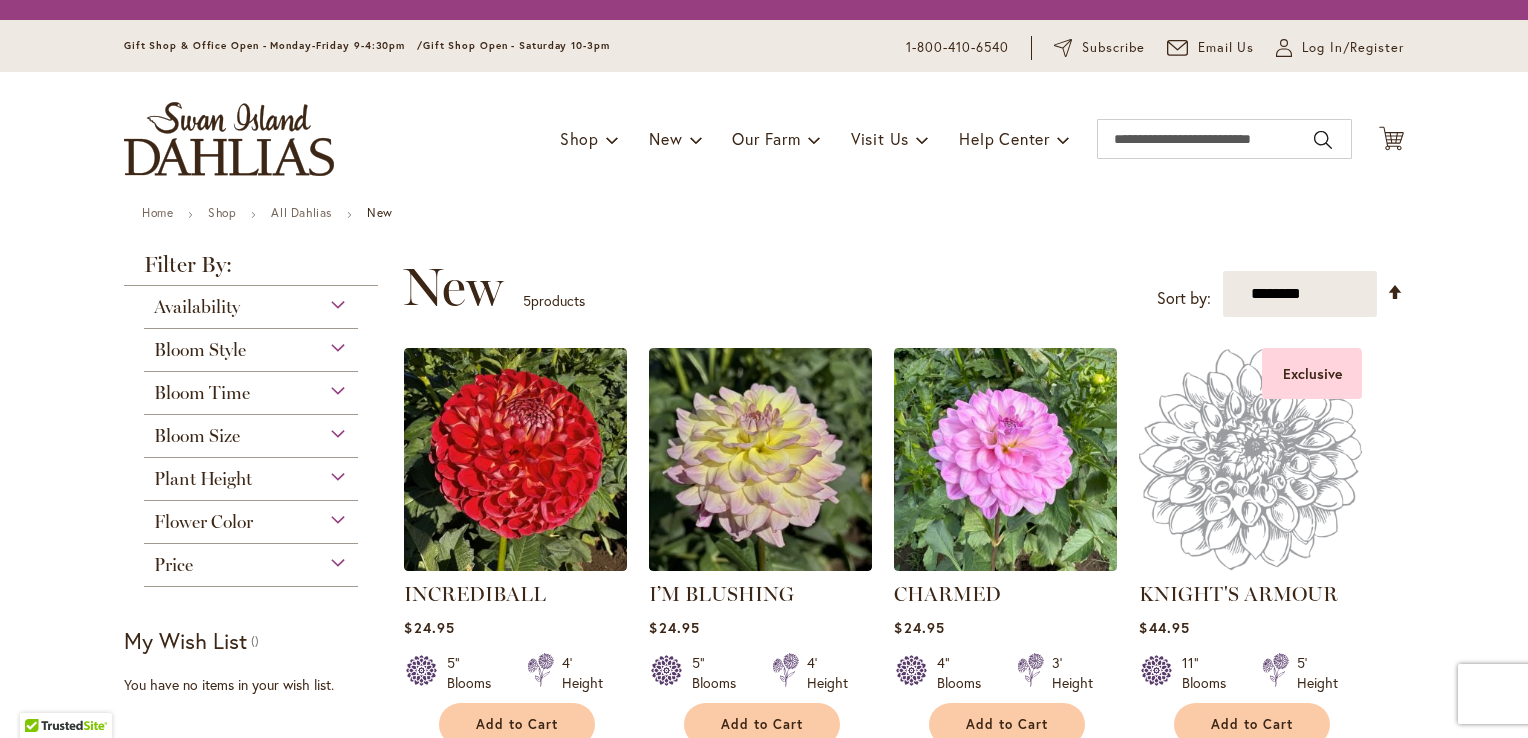 scroll, scrollTop: 0, scrollLeft: 0, axis: both 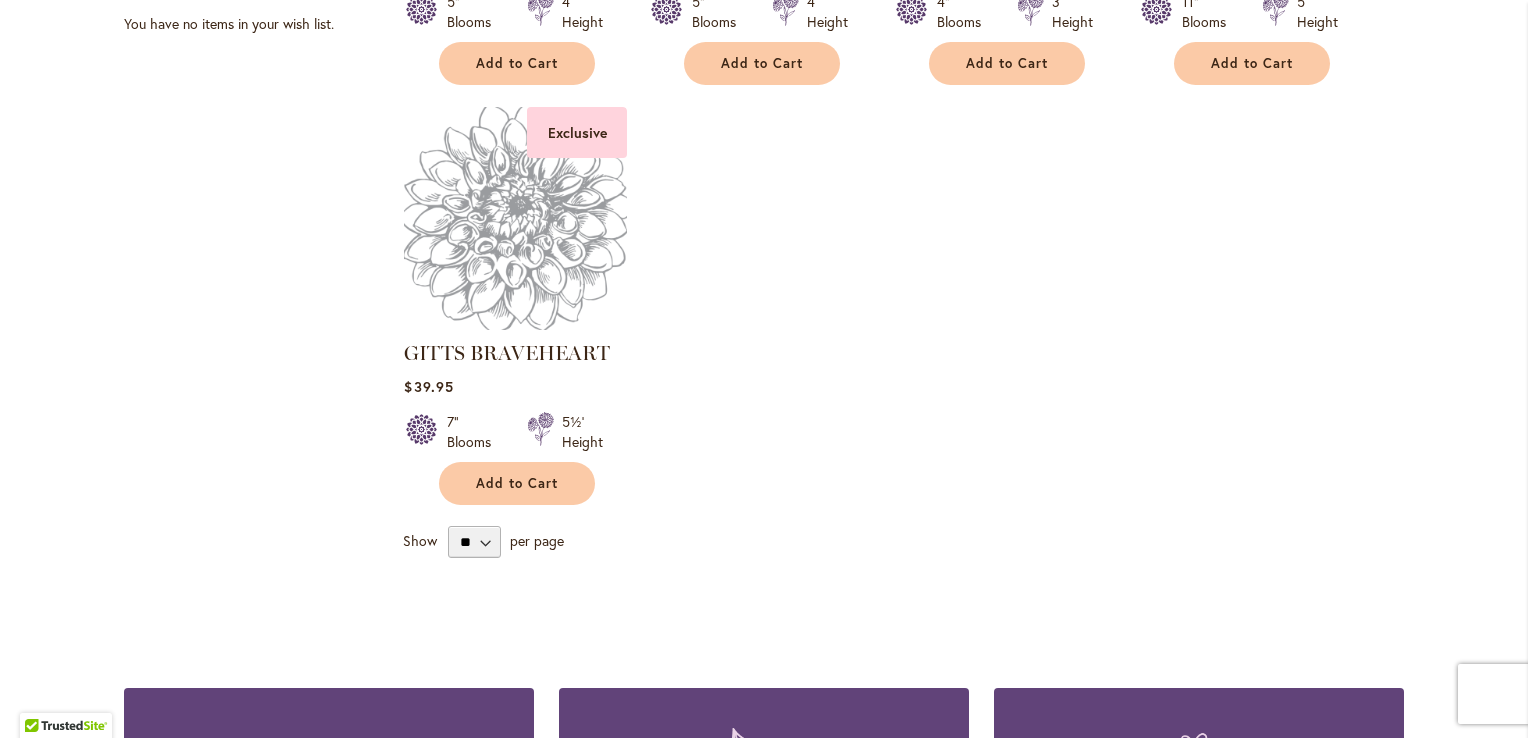 type on "**********" 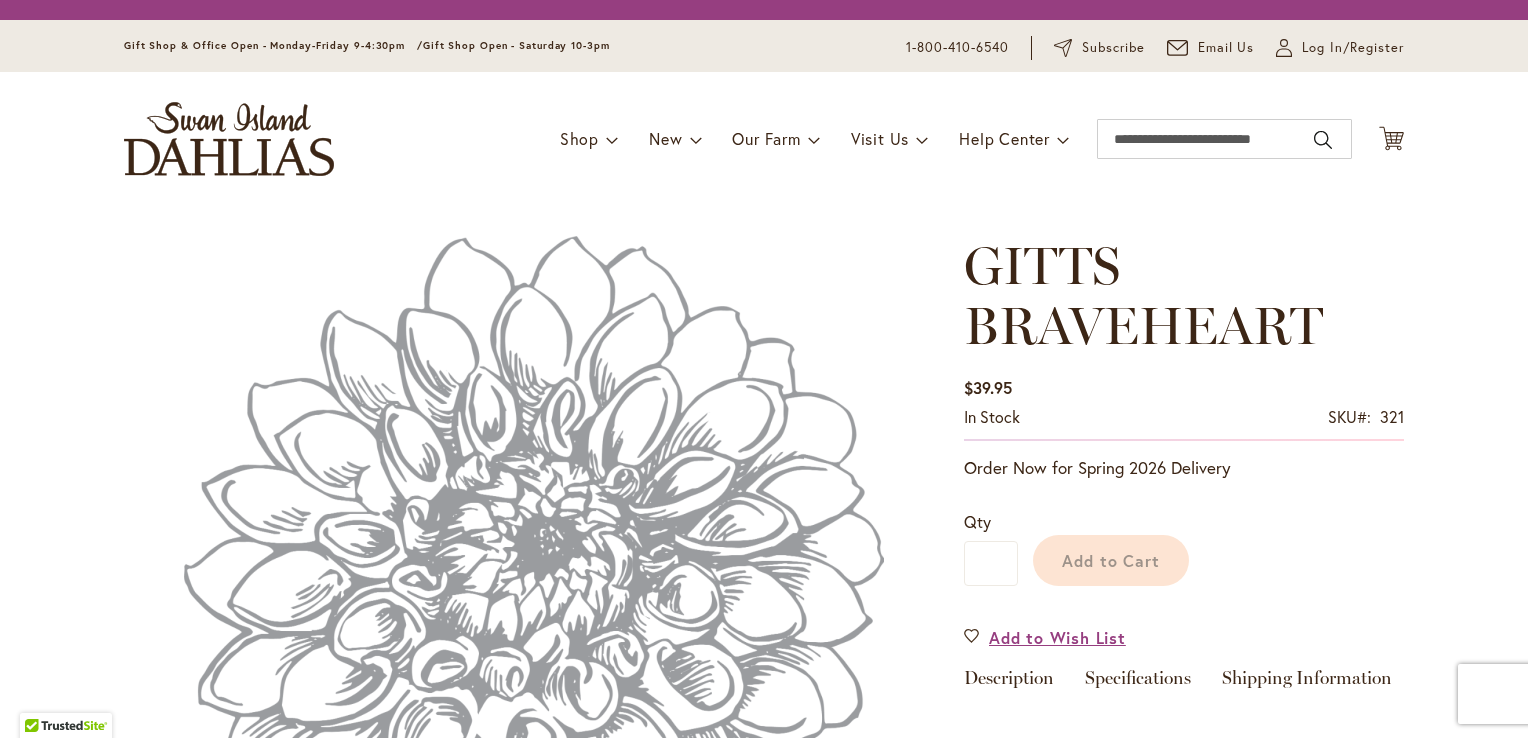 scroll, scrollTop: 0, scrollLeft: 0, axis: both 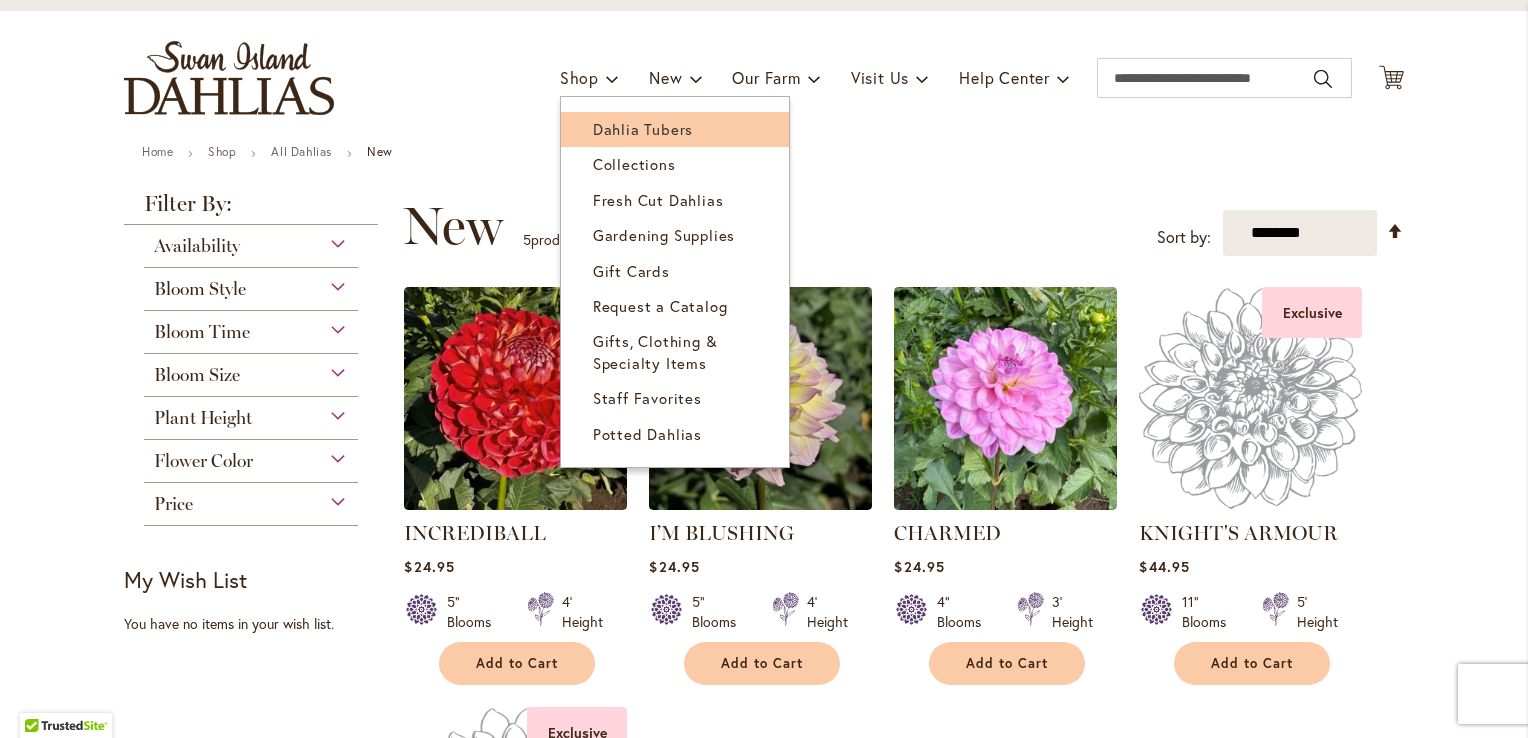 type on "**********" 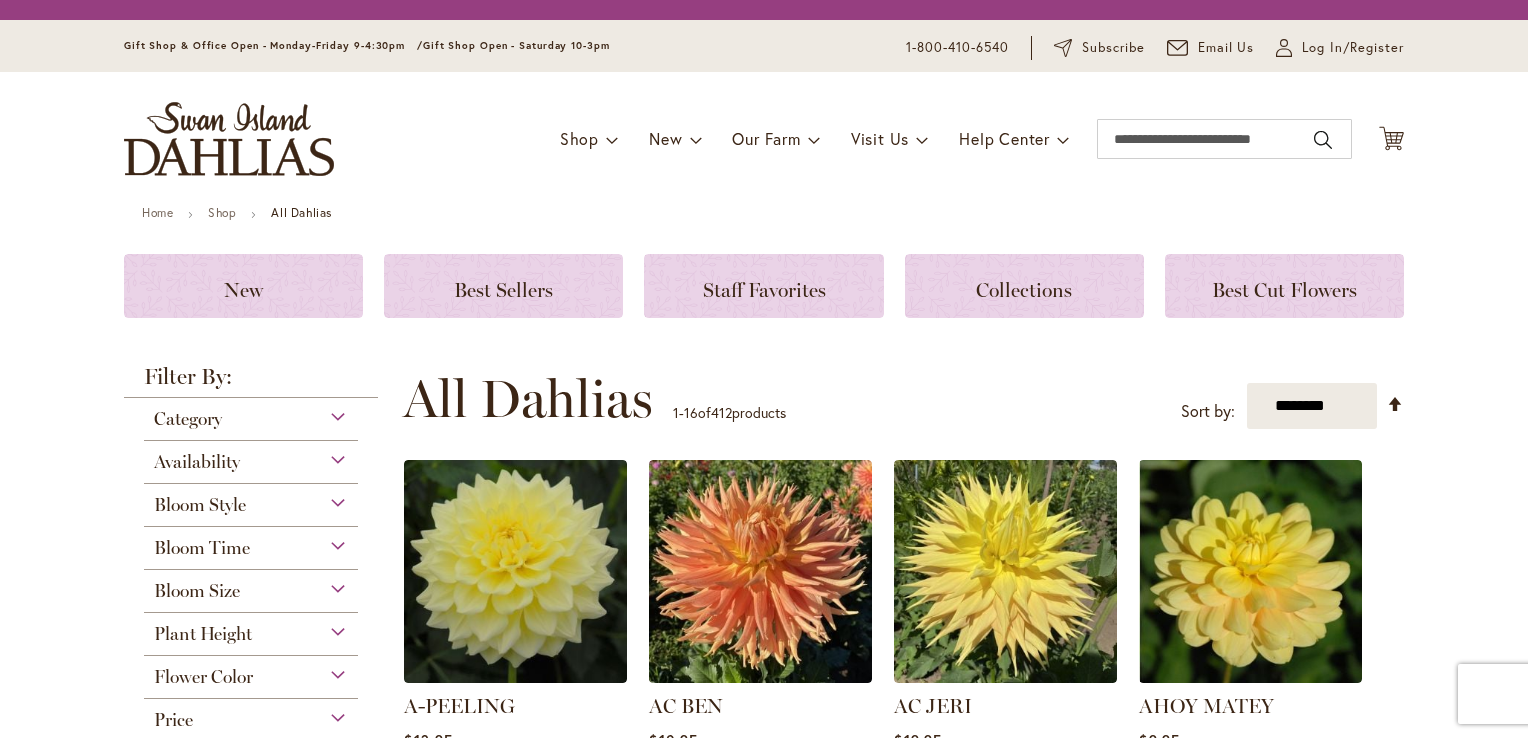 scroll, scrollTop: 0, scrollLeft: 0, axis: both 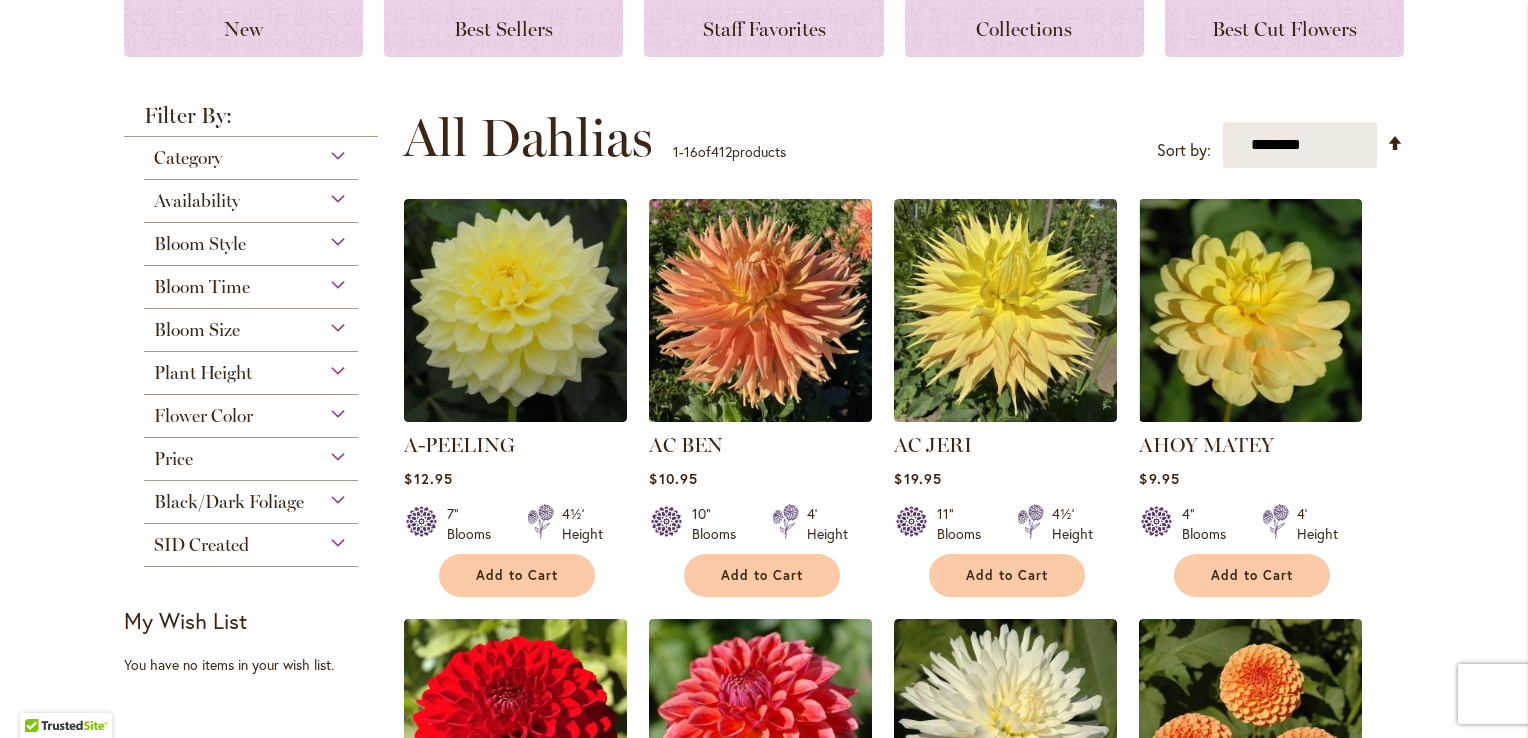 type on "**********" 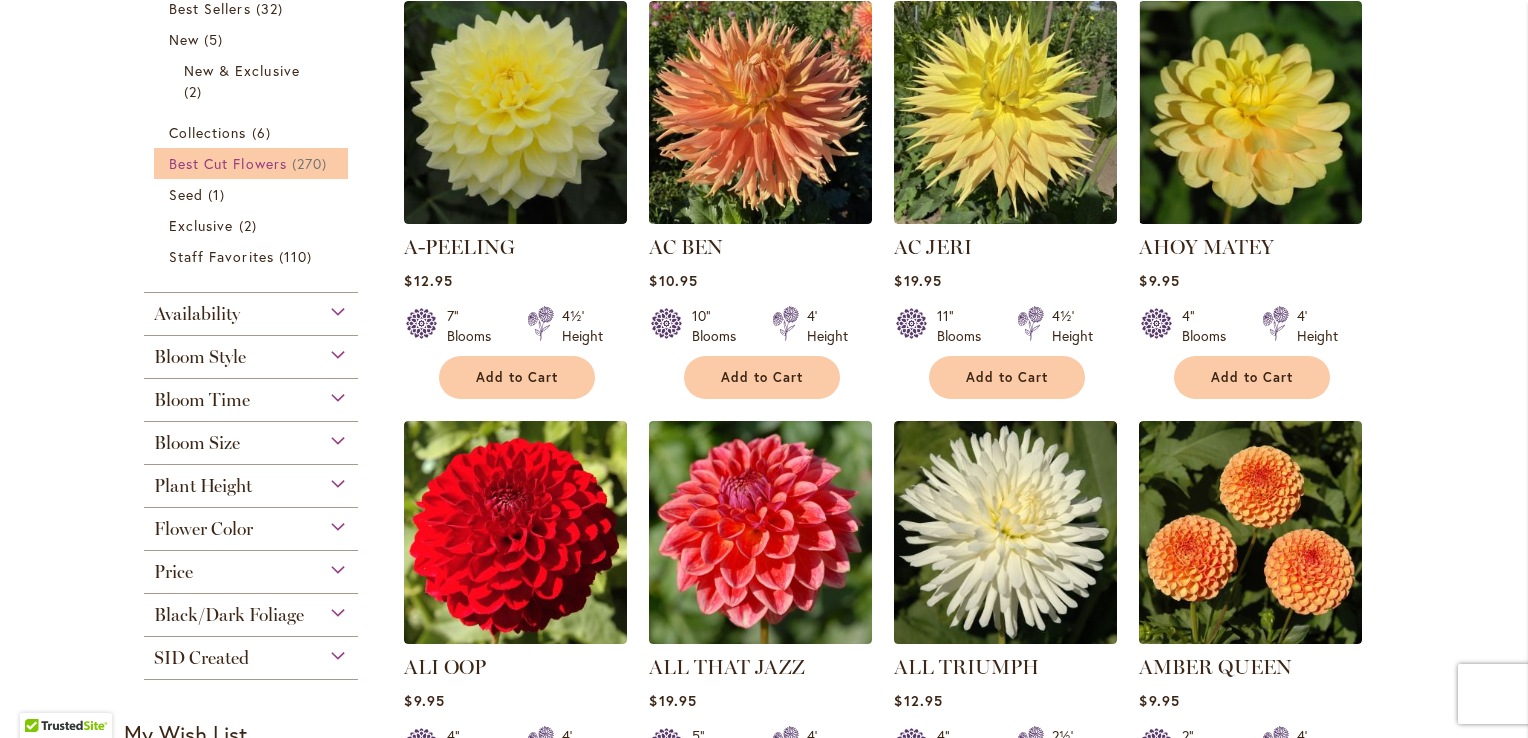 scroll, scrollTop: 500, scrollLeft: 0, axis: vertical 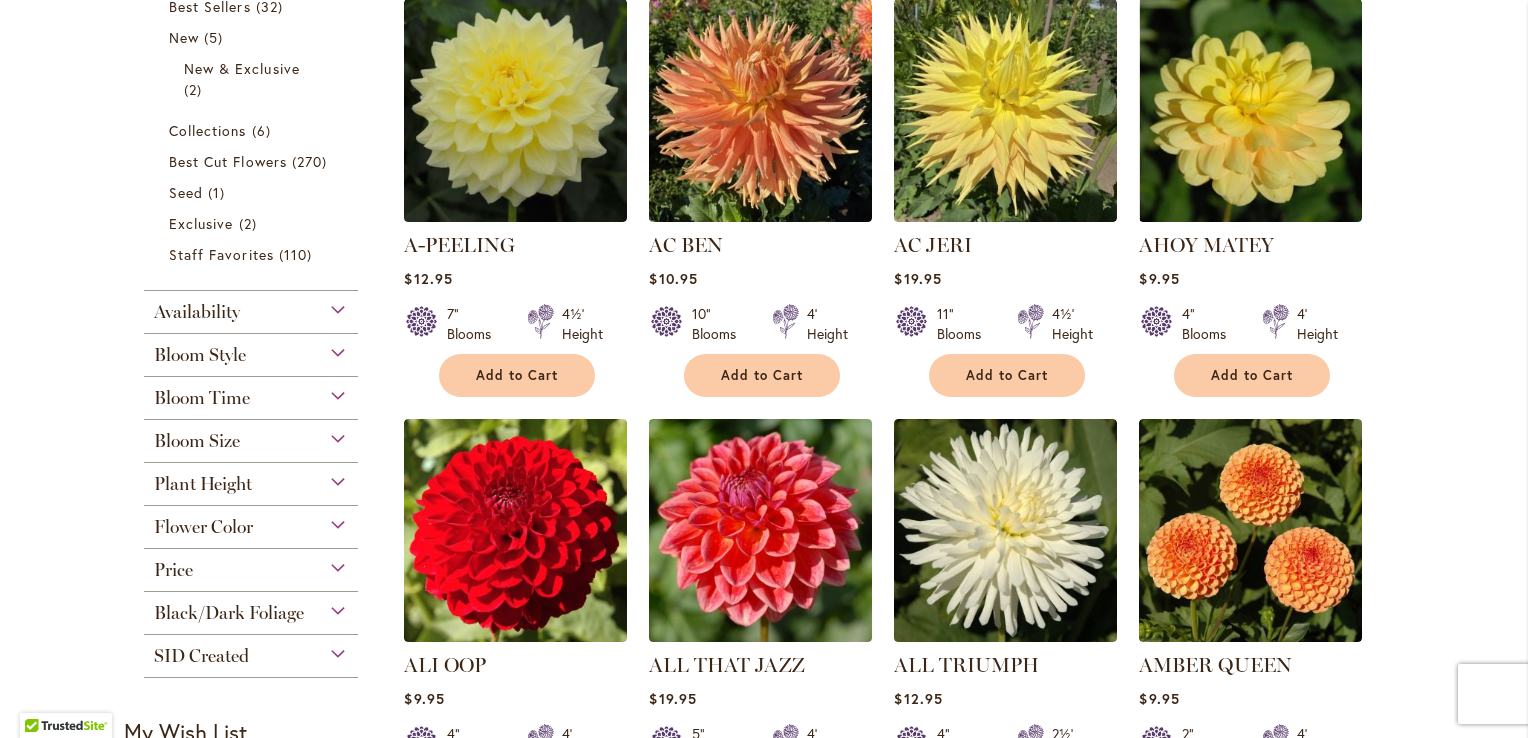 click on "Bloom Style" at bounding box center (251, 350) 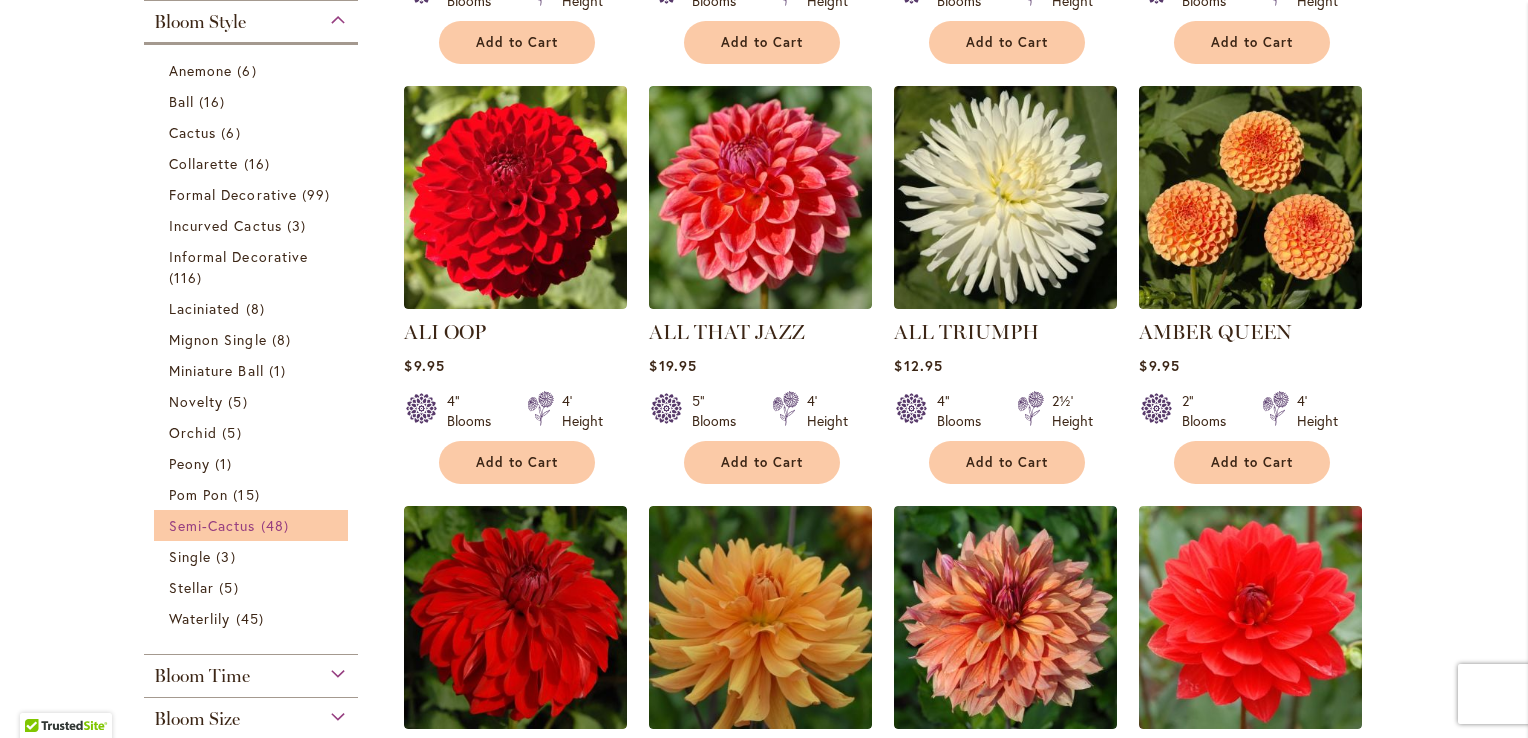 click on "Semi-Cactus" at bounding box center [212, 525] 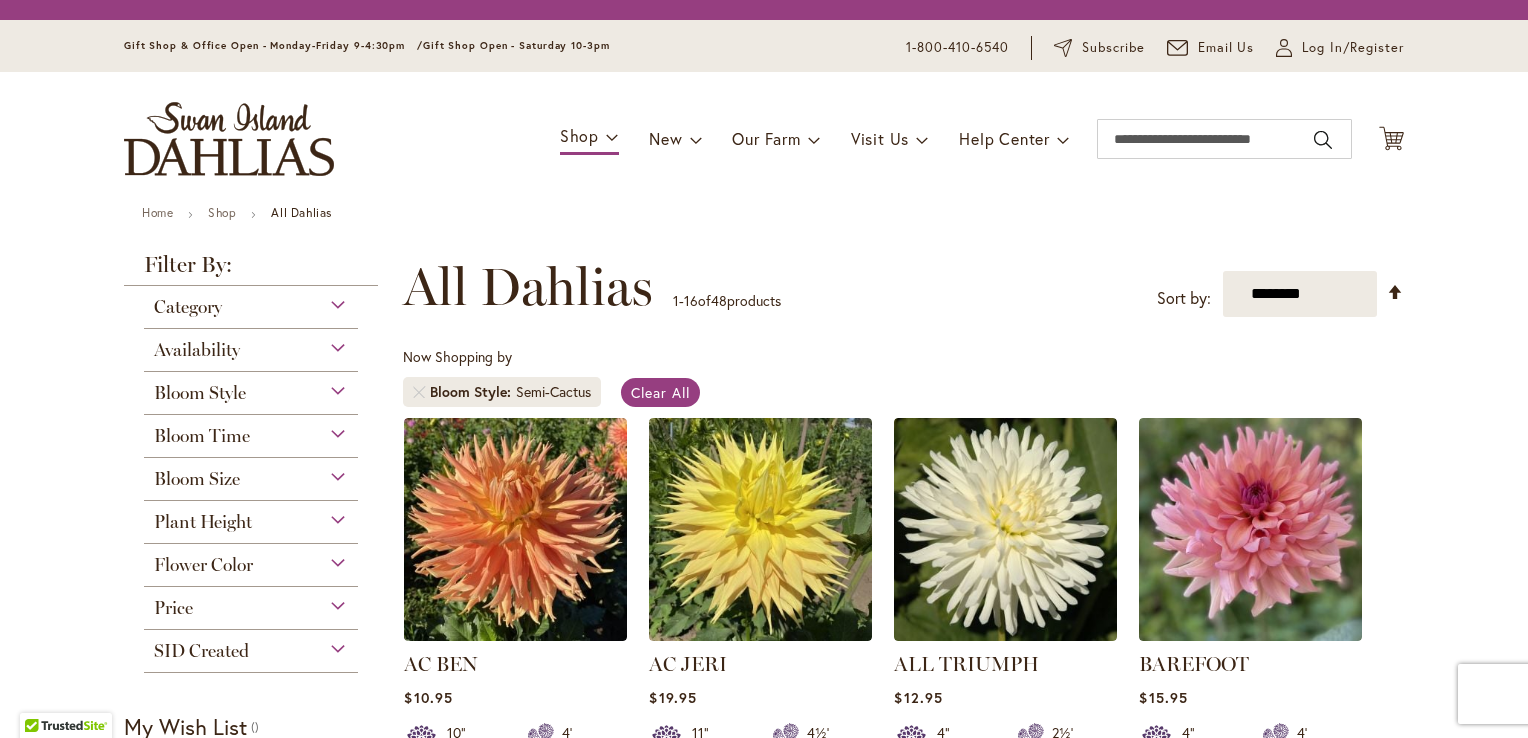 scroll, scrollTop: 0, scrollLeft: 0, axis: both 